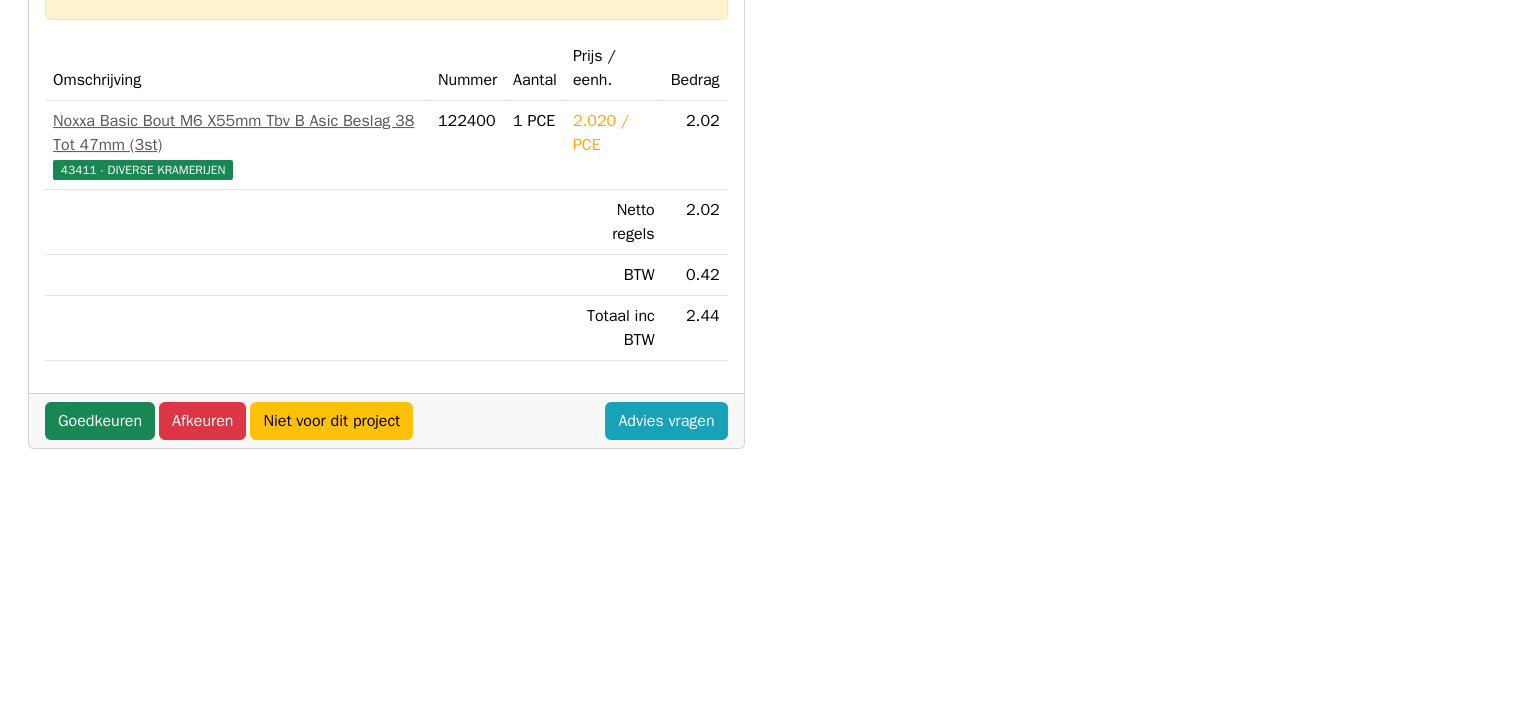 scroll, scrollTop: 300, scrollLeft: 0, axis: vertical 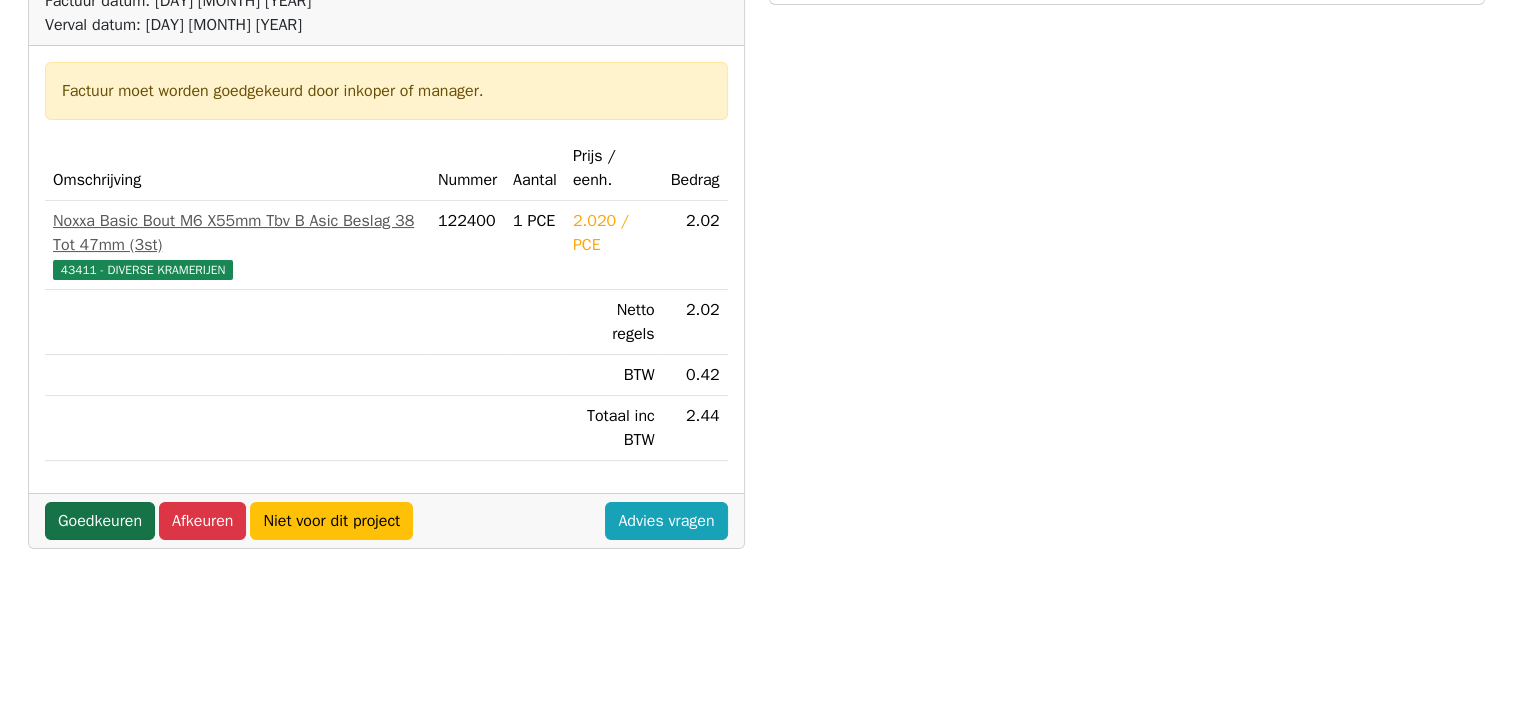 click on "Goedkeuren" at bounding box center (100, 521) 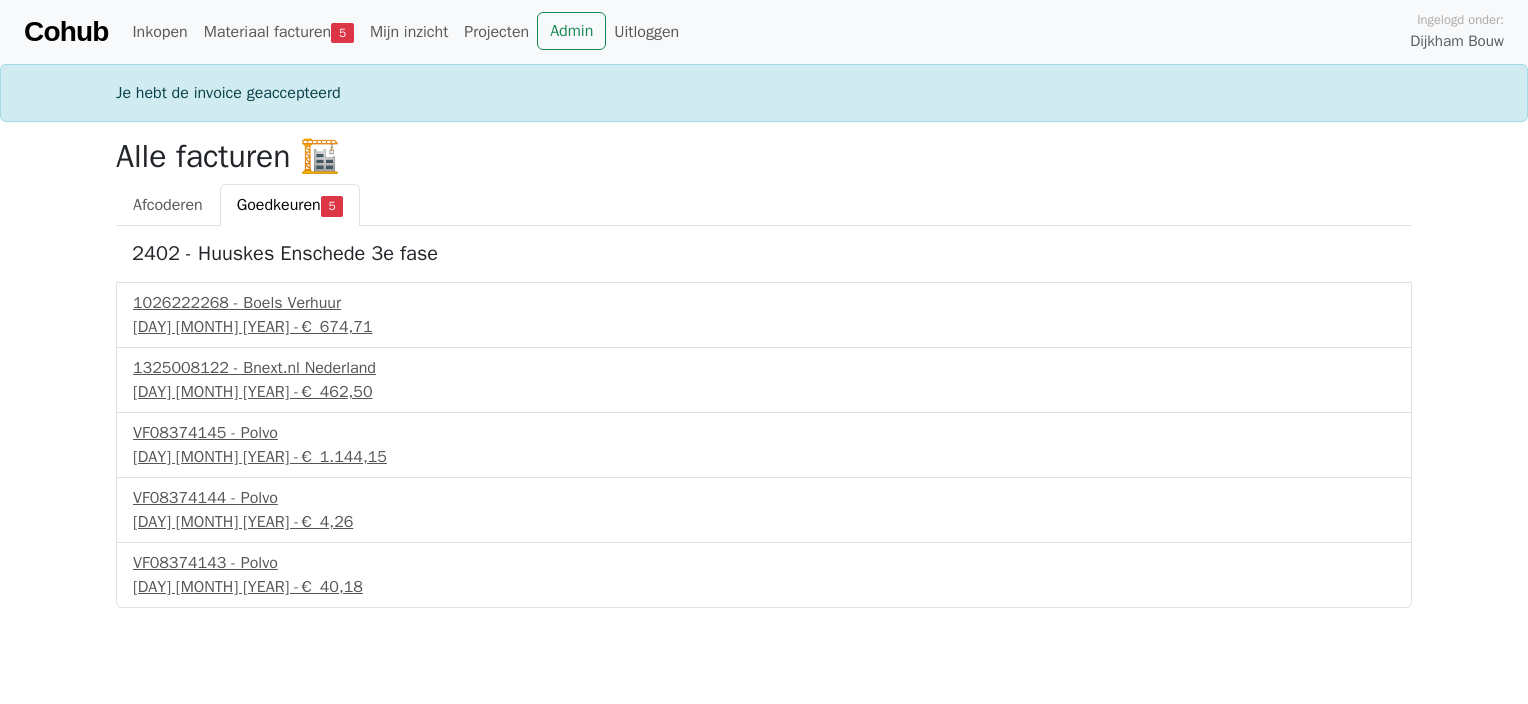 scroll, scrollTop: 0, scrollLeft: 0, axis: both 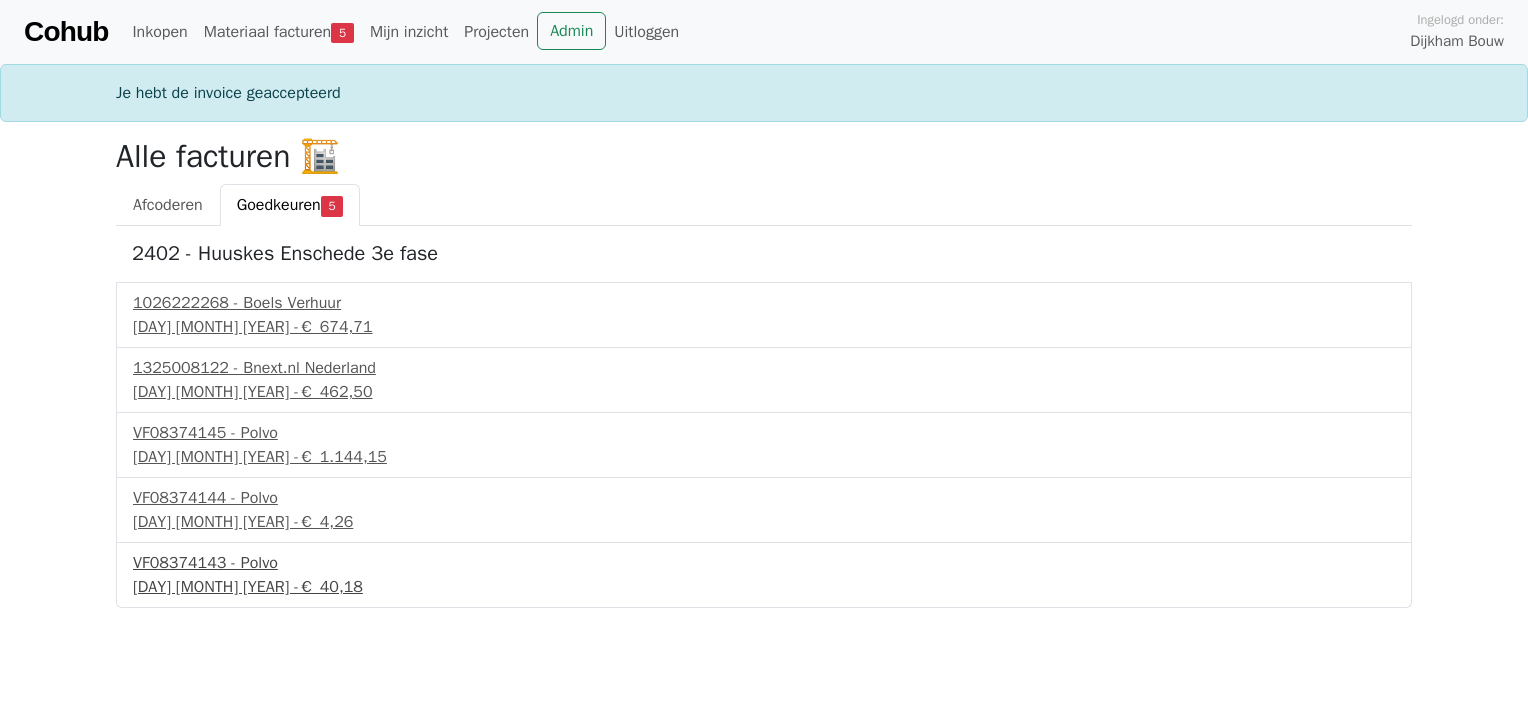 click on "VF08374143 - Polvo" at bounding box center [764, 563] 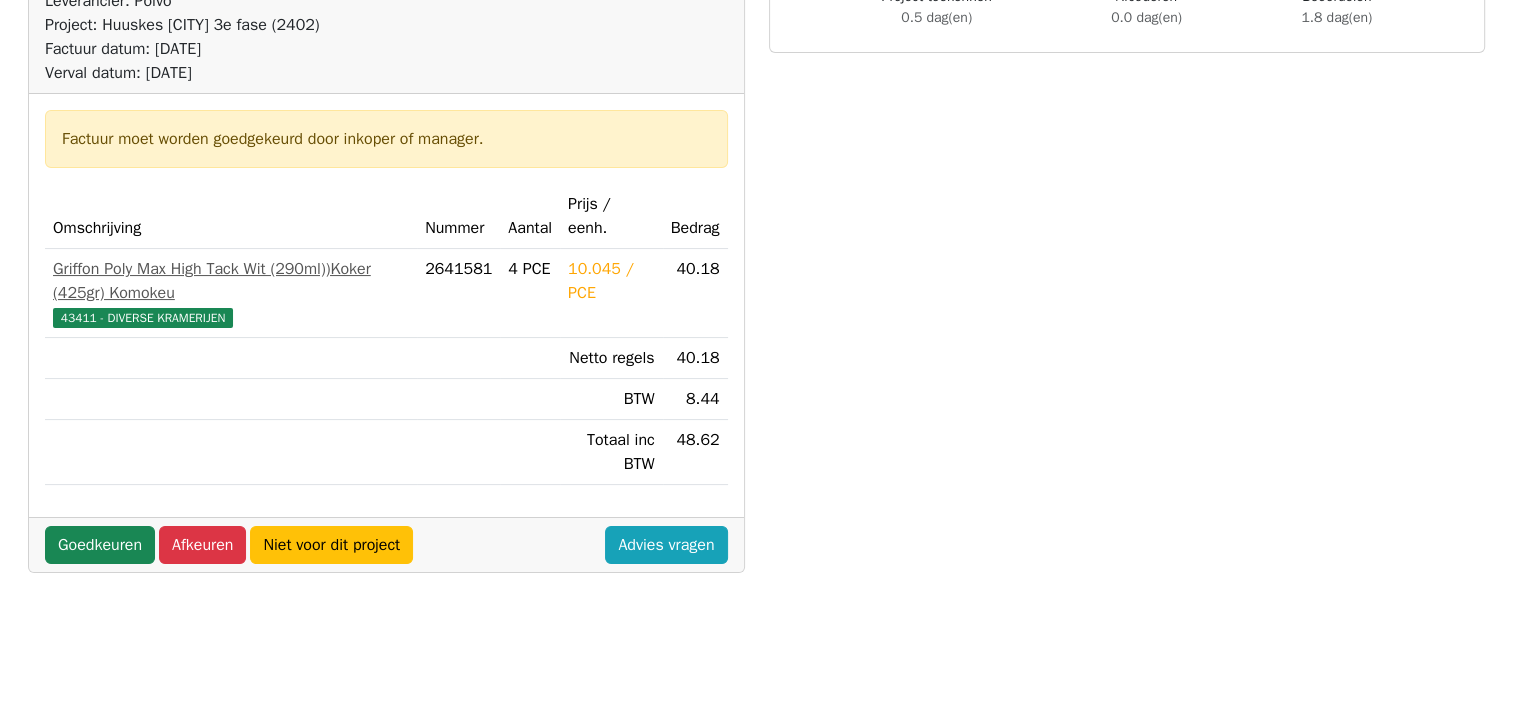 scroll, scrollTop: 300, scrollLeft: 0, axis: vertical 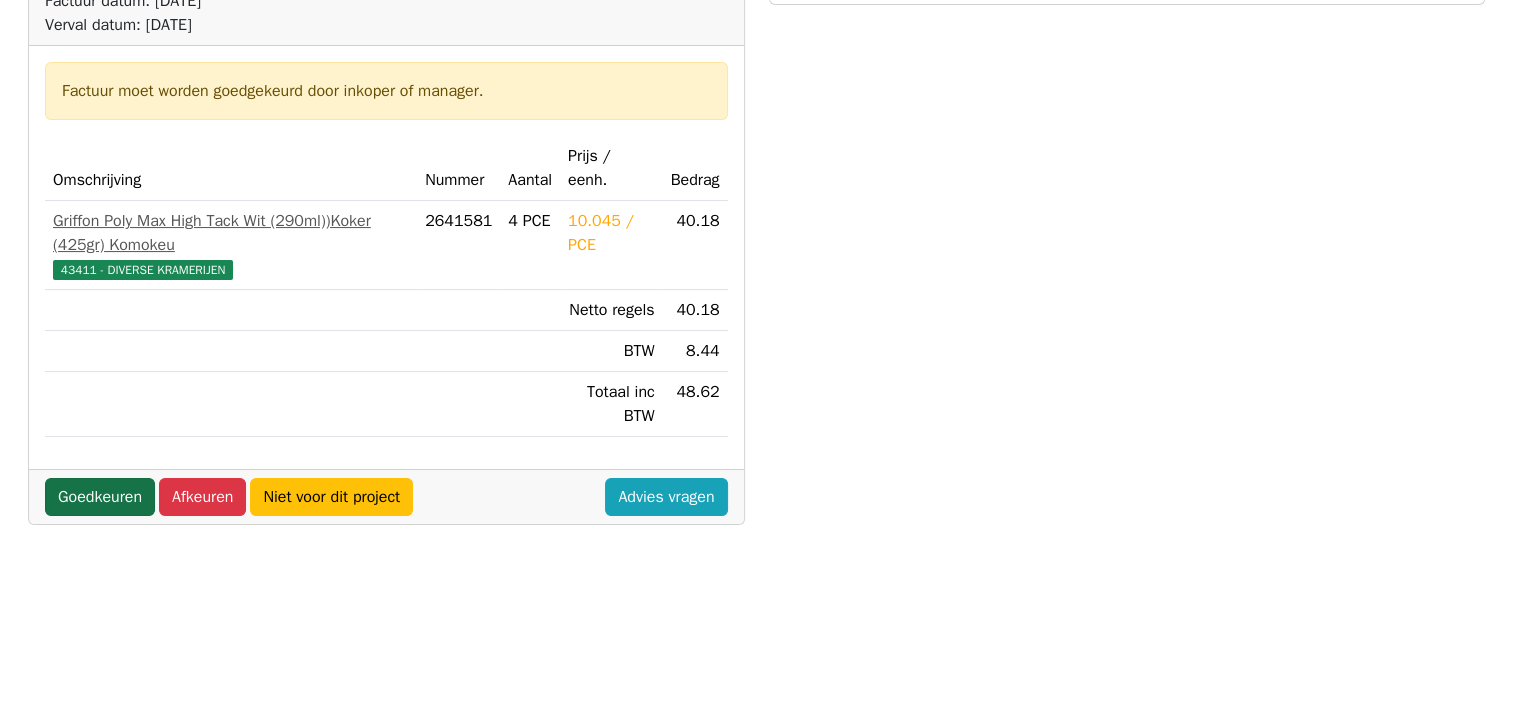 click on "Goedkeuren" at bounding box center [100, 497] 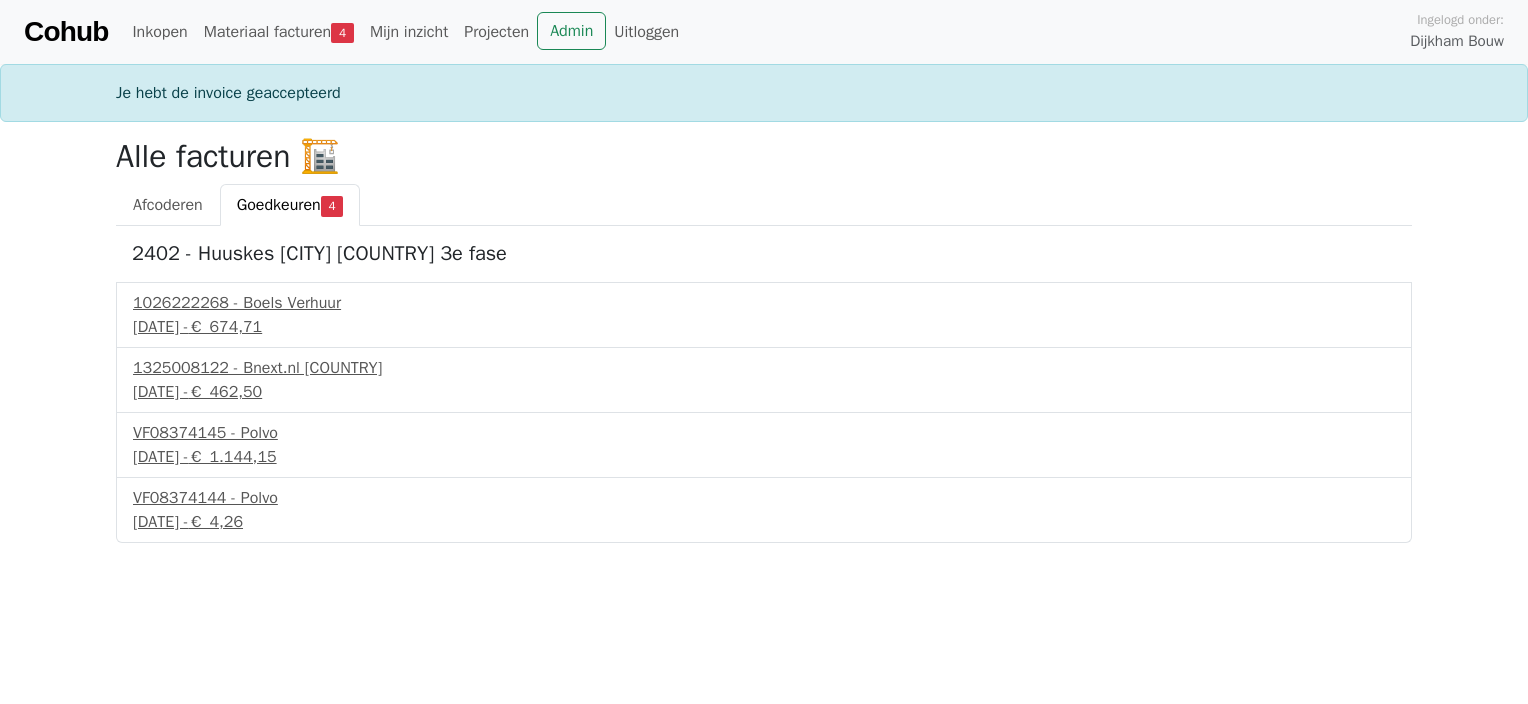 scroll, scrollTop: 0, scrollLeft: 0, axis: both 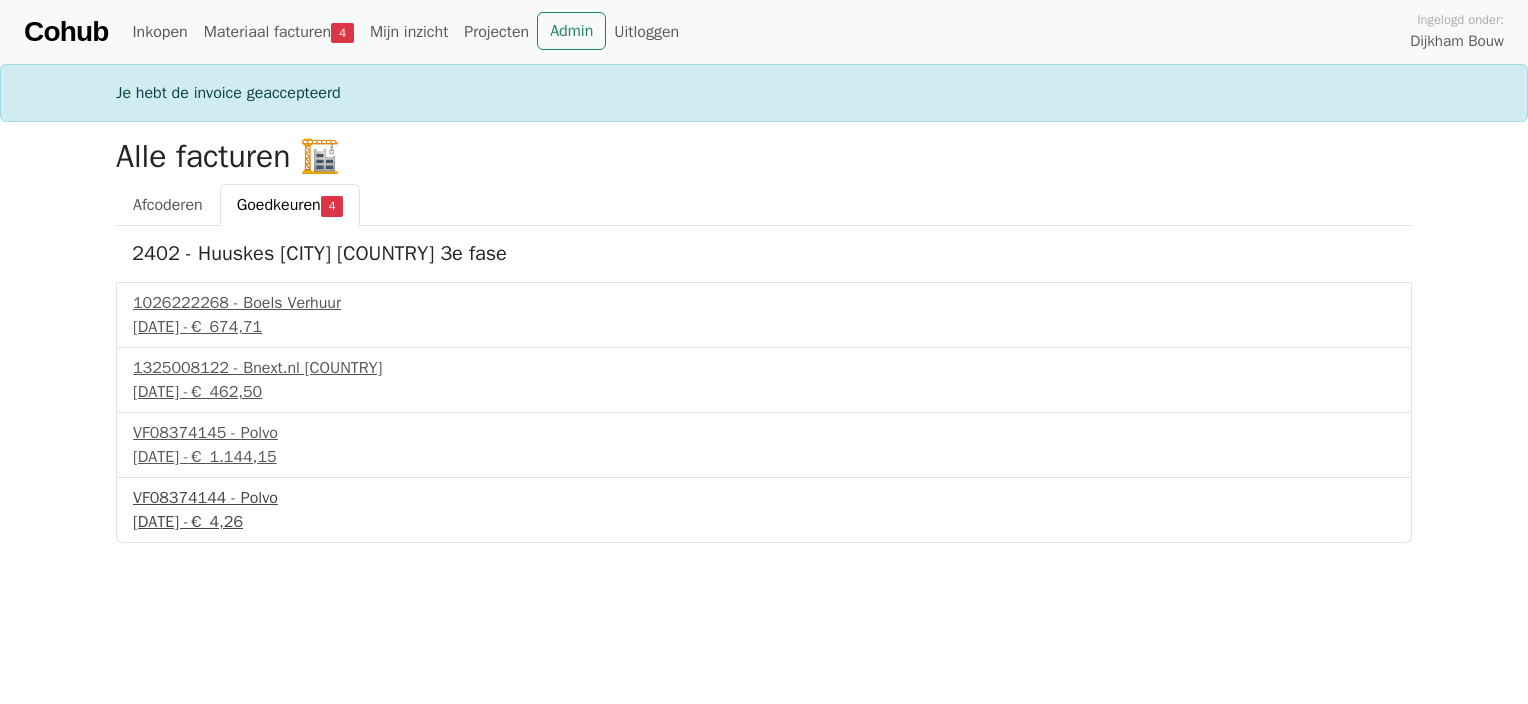 click on "VF08374144 - Polvo" at bounding box center [764, 498] 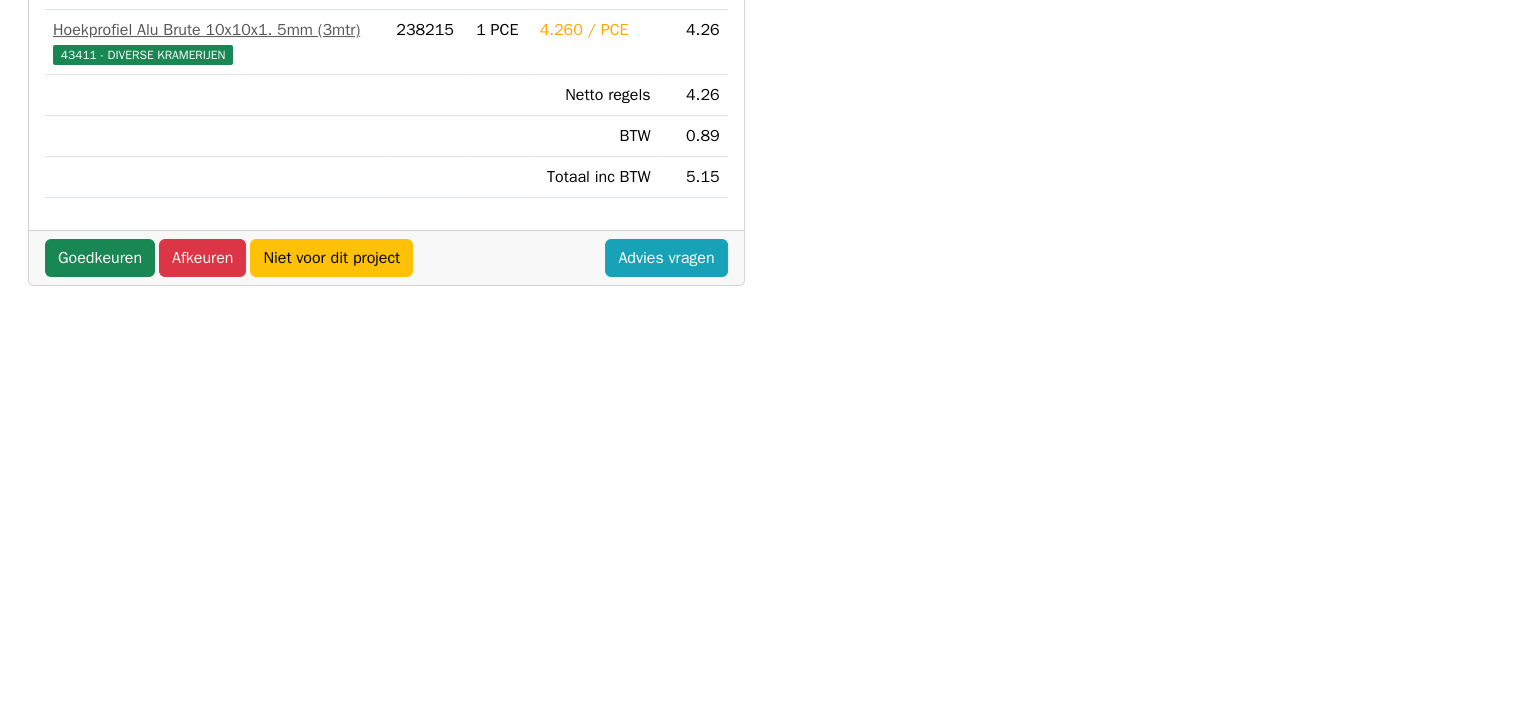 scroll, scrollTop: 500, scrollLeft: 0, axis: vertical 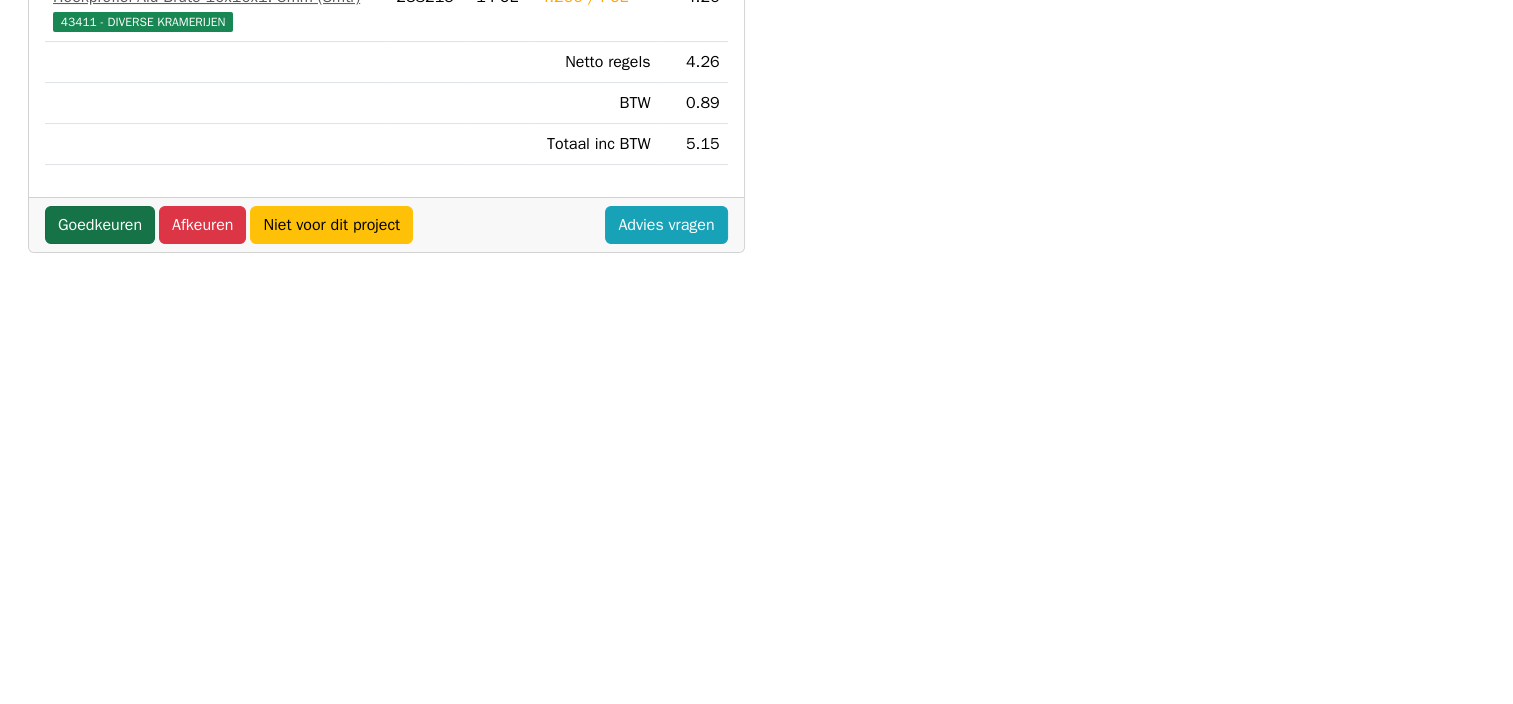 click on "Goedkeuren" at bounding box center (100, 225) 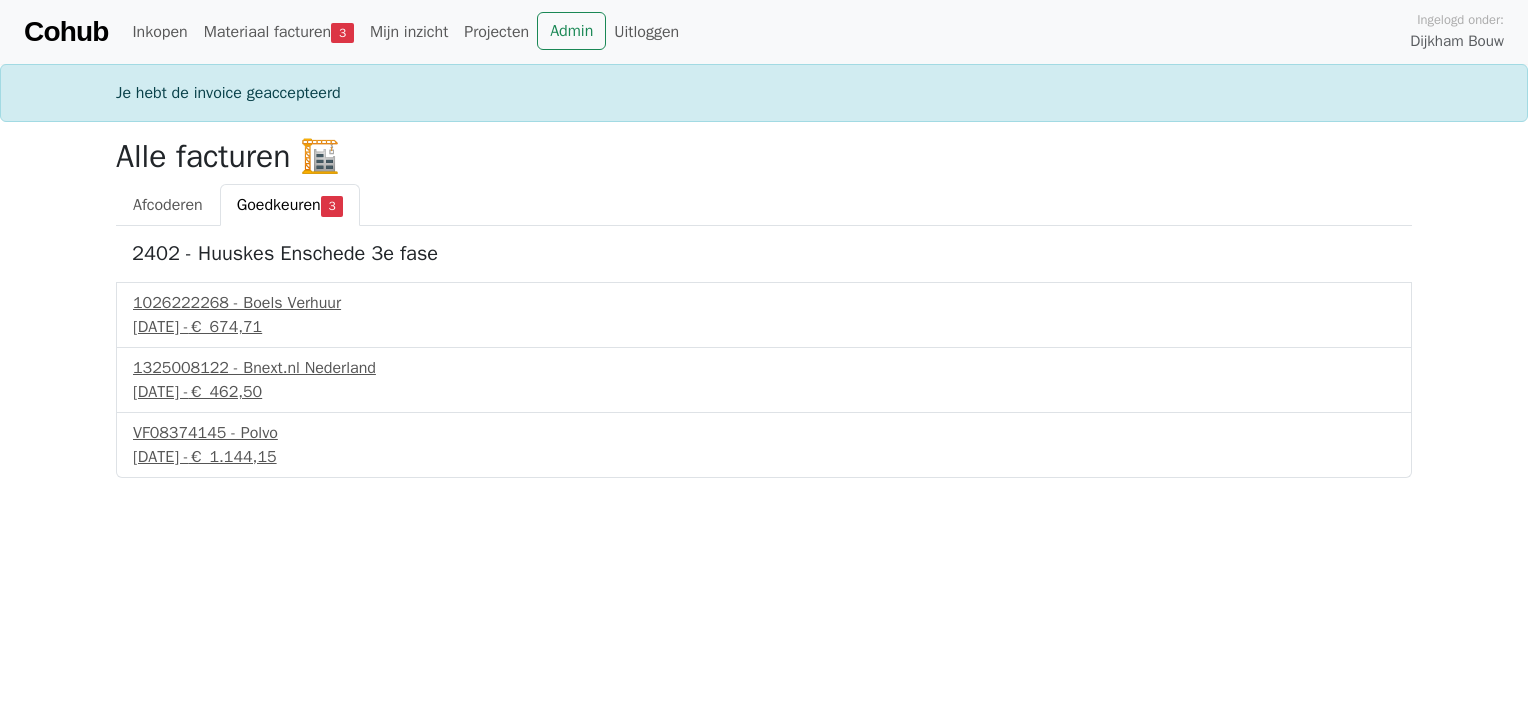 scroll, scrollTop: 0, scrollLeft: 0, axis: both 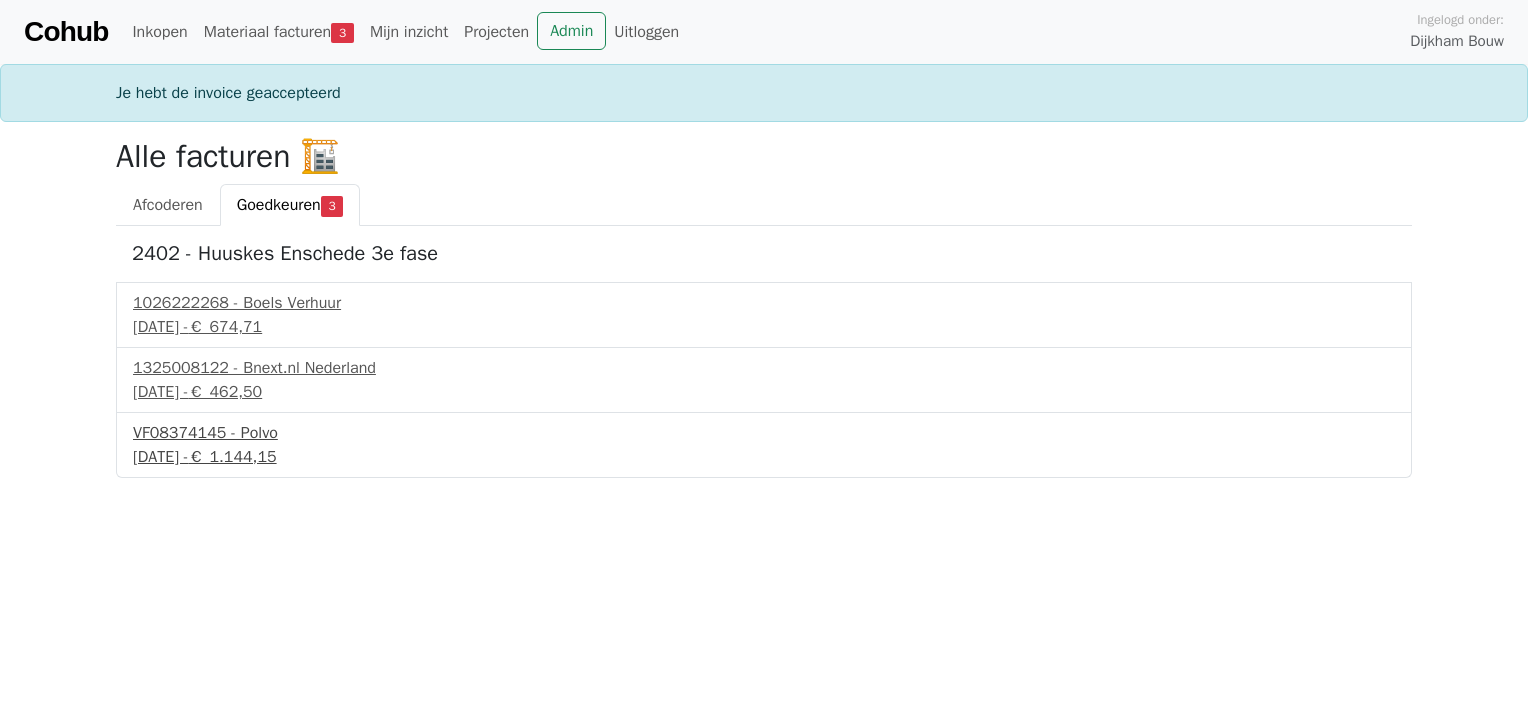click on "VF08374145 - Polvo" at bounding box center [764, 433] 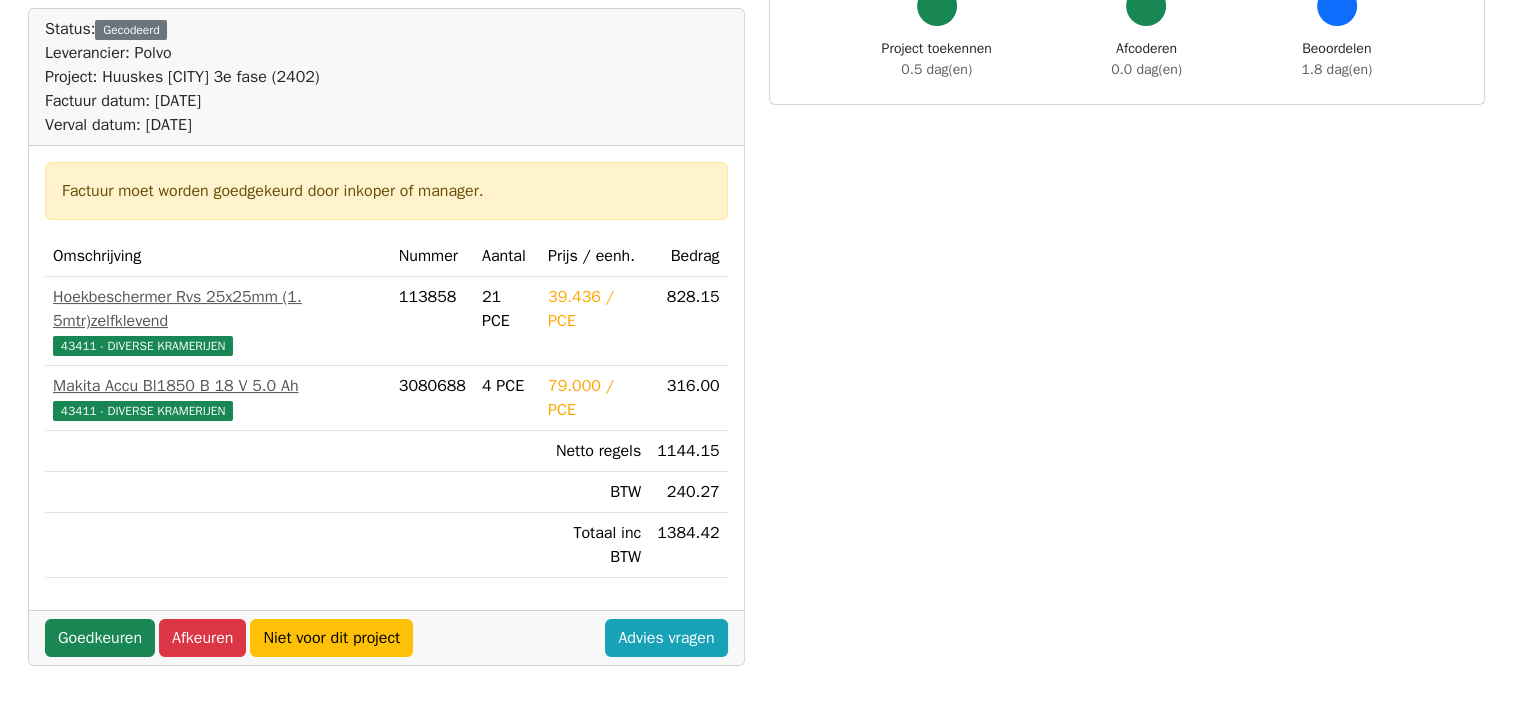scroll, scrollTop: 300, scrollLeft: 0, axis: vertical 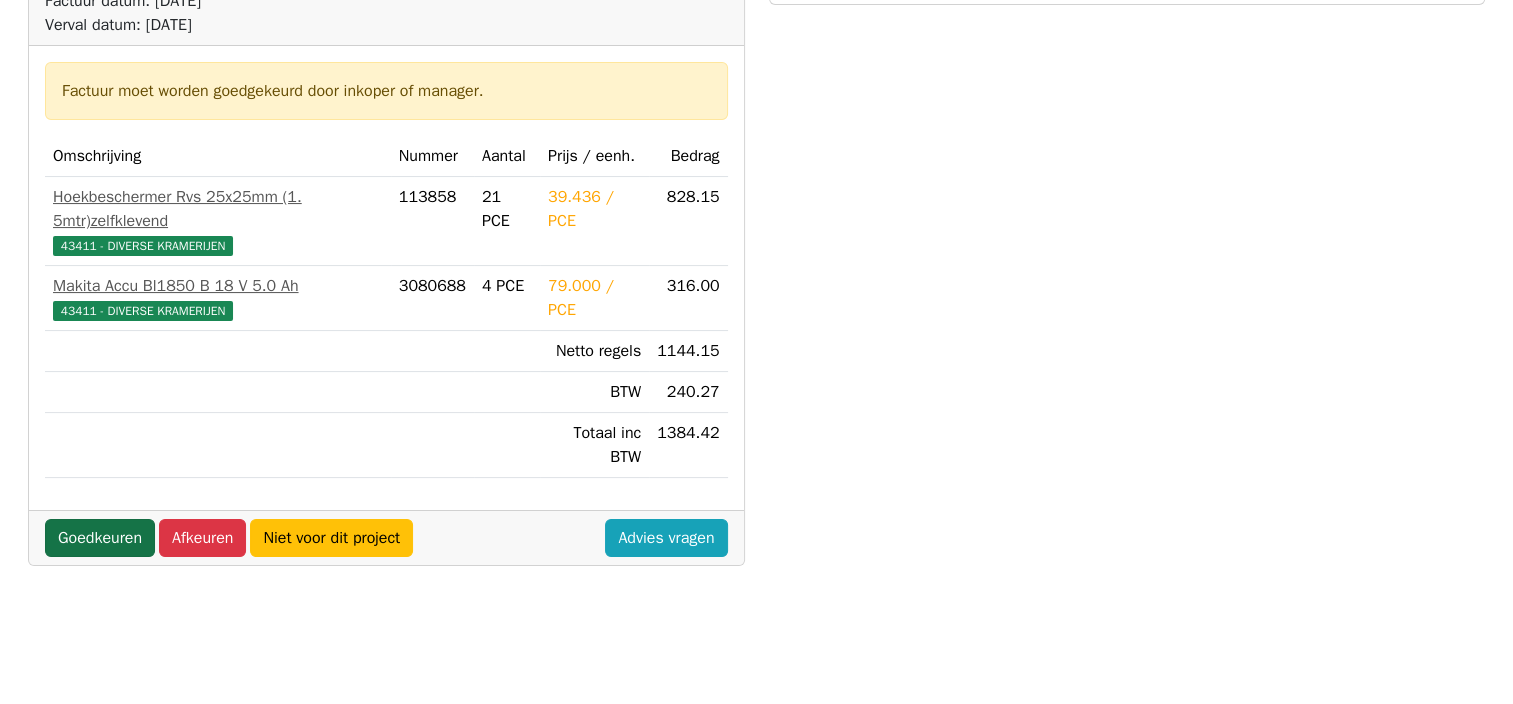 click on "Goedkeuren" at bounding box center (100, 538) 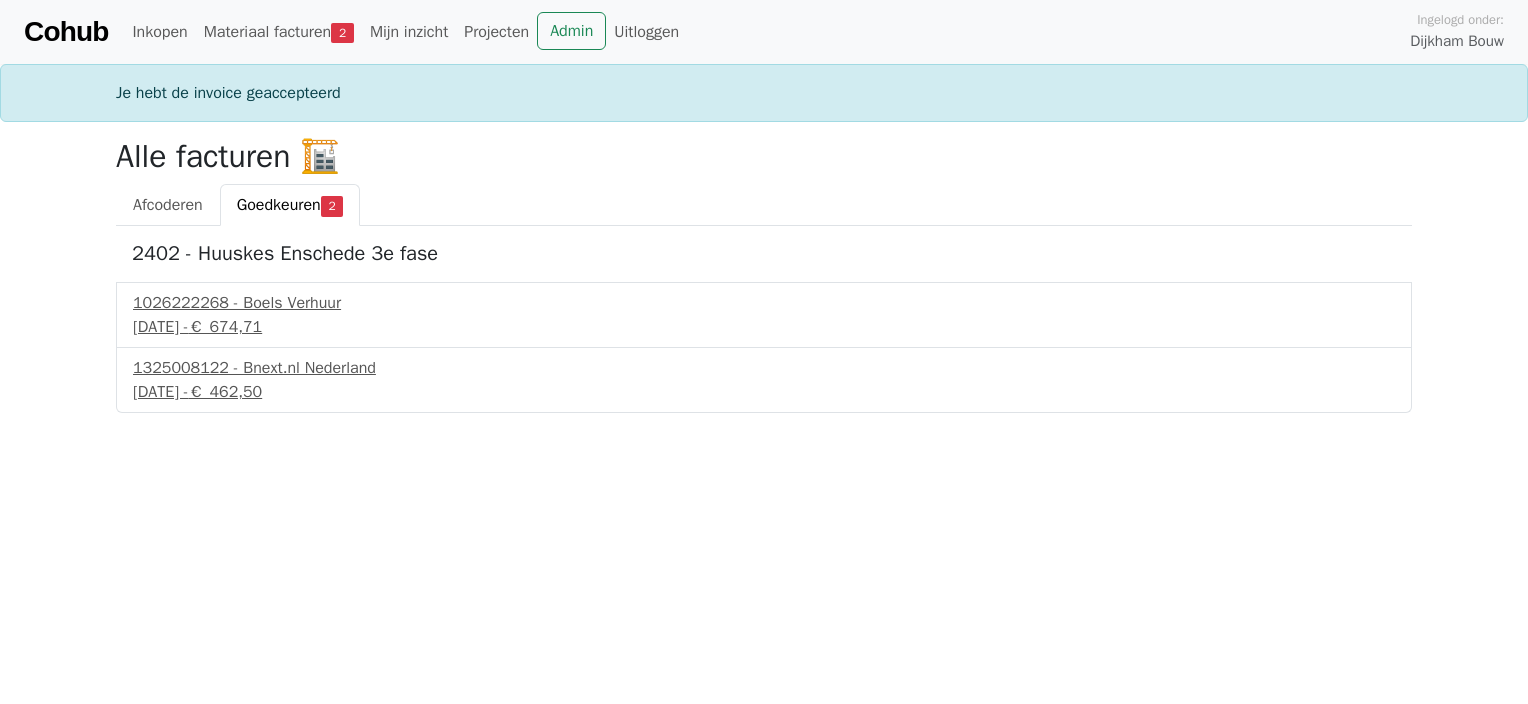 scroll, scrollTop: 0, scrollLeft: 0, axis: both 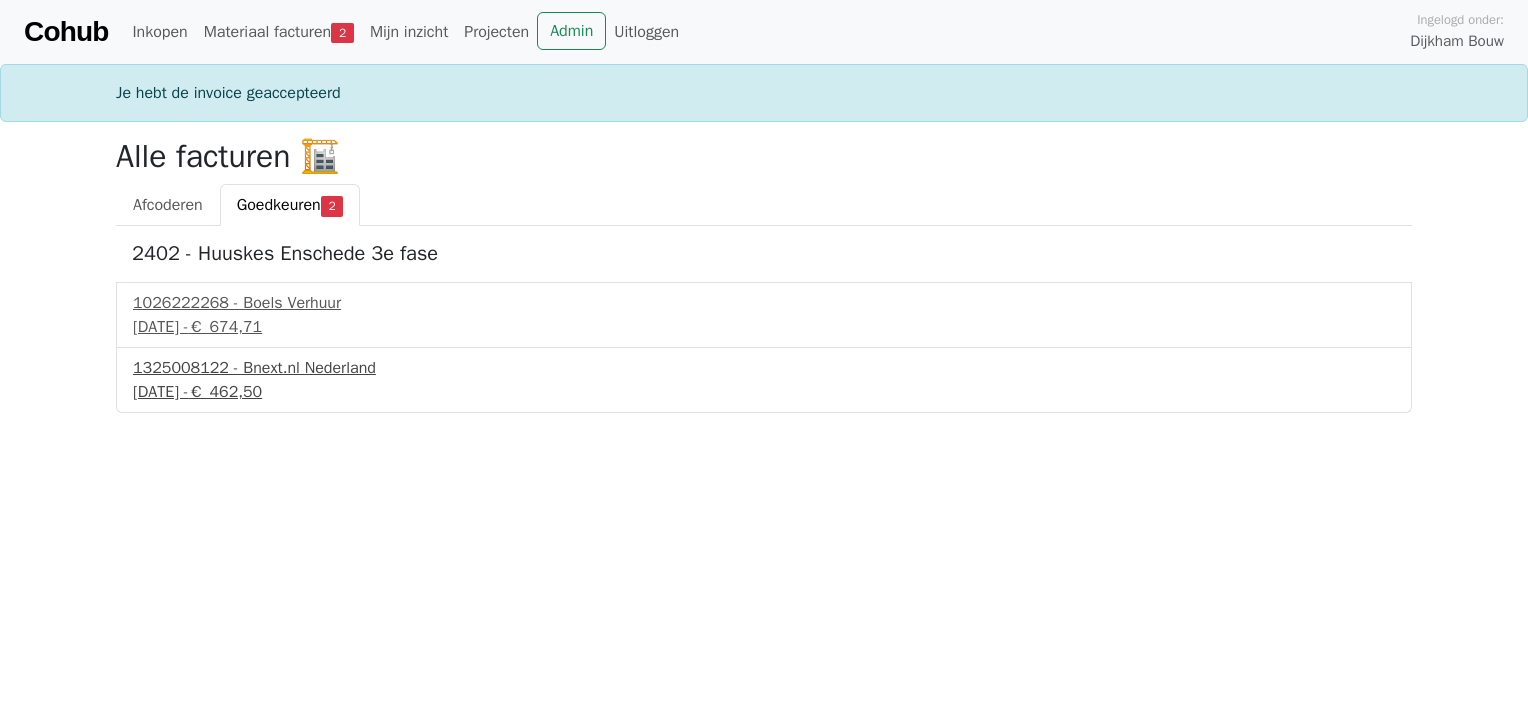 click on "1325008122 - Bnext.nl Nederland" at bounding box center (764, 368) 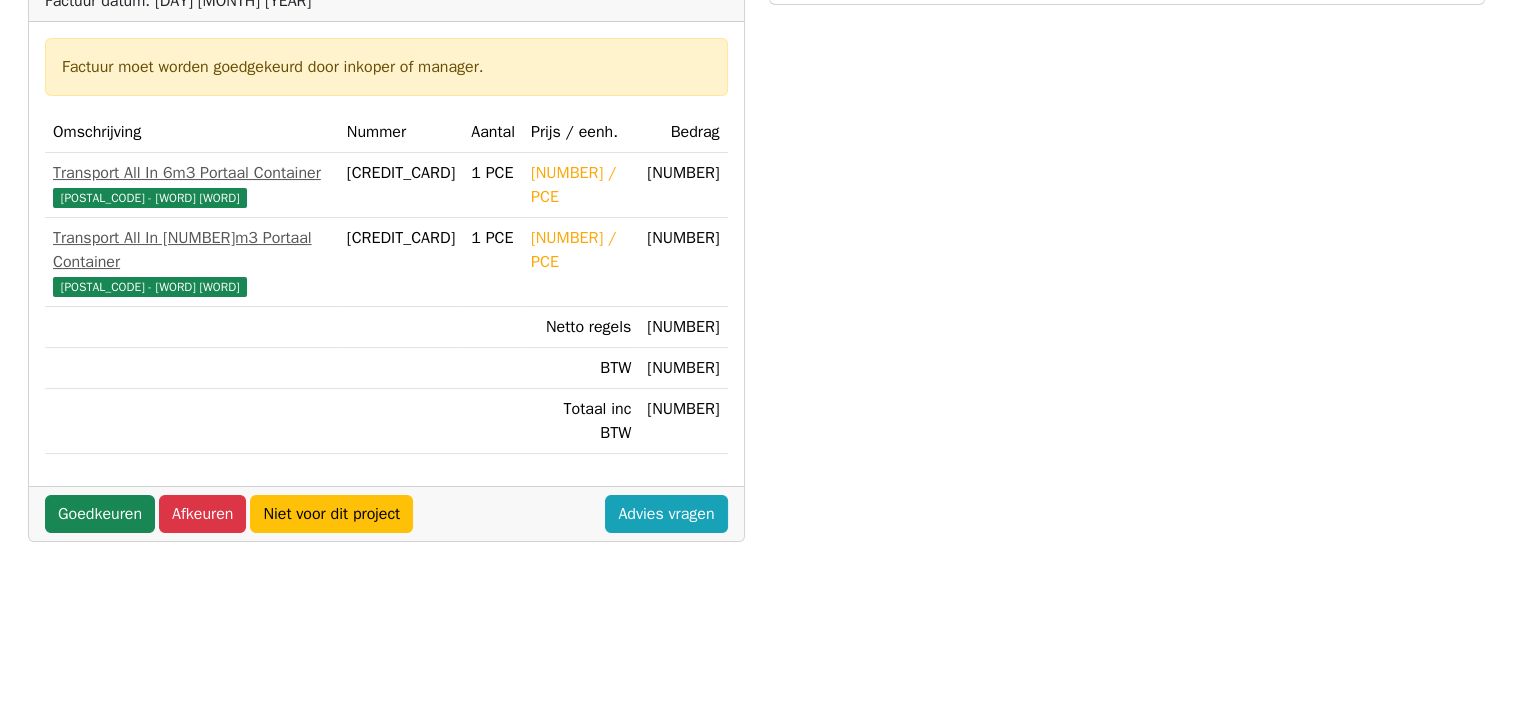 scroll, scrollTop: 400, scrollLeft: 0, axis: vertical 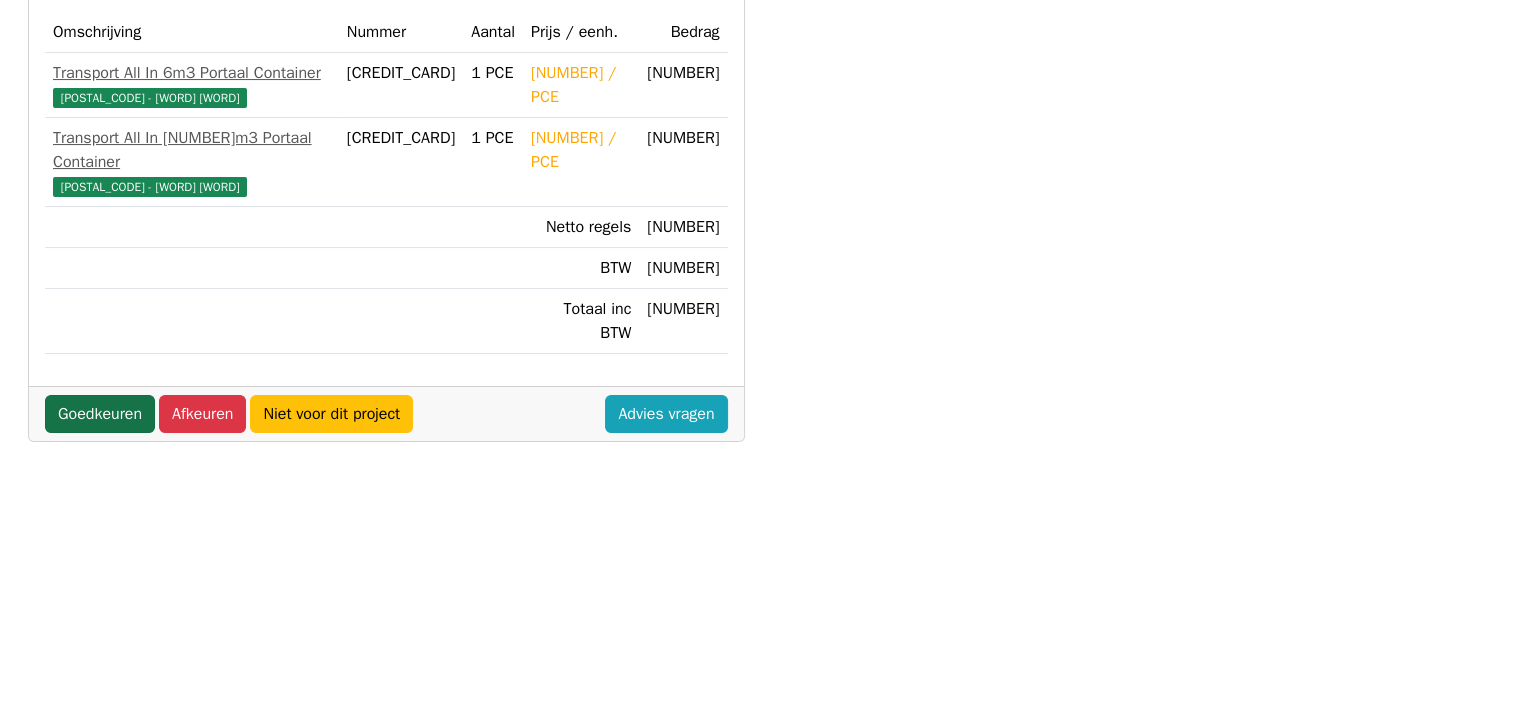 click on "Goedkeuren" at bounding box center [100, 414] 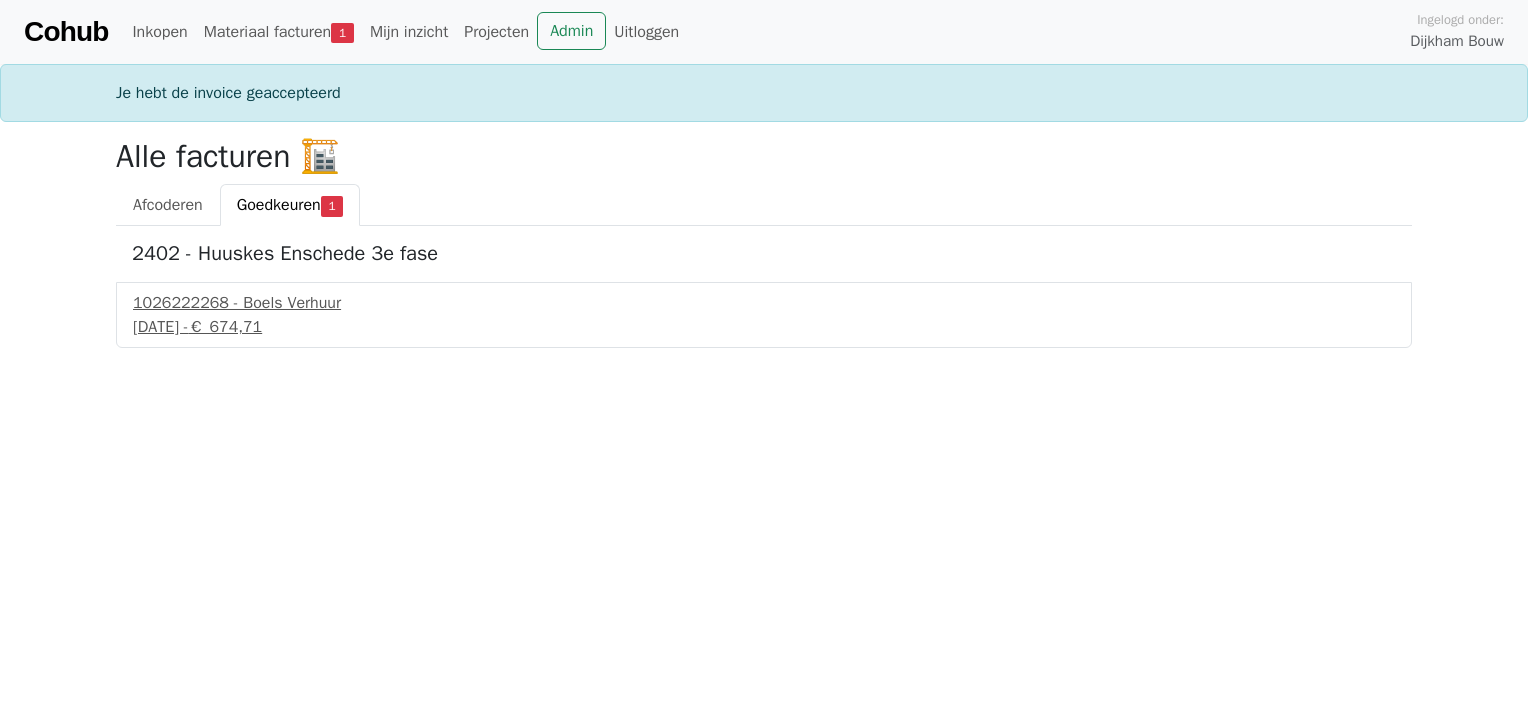 scroll, scrollTop: 0, scrollLeft: 0, axis: both 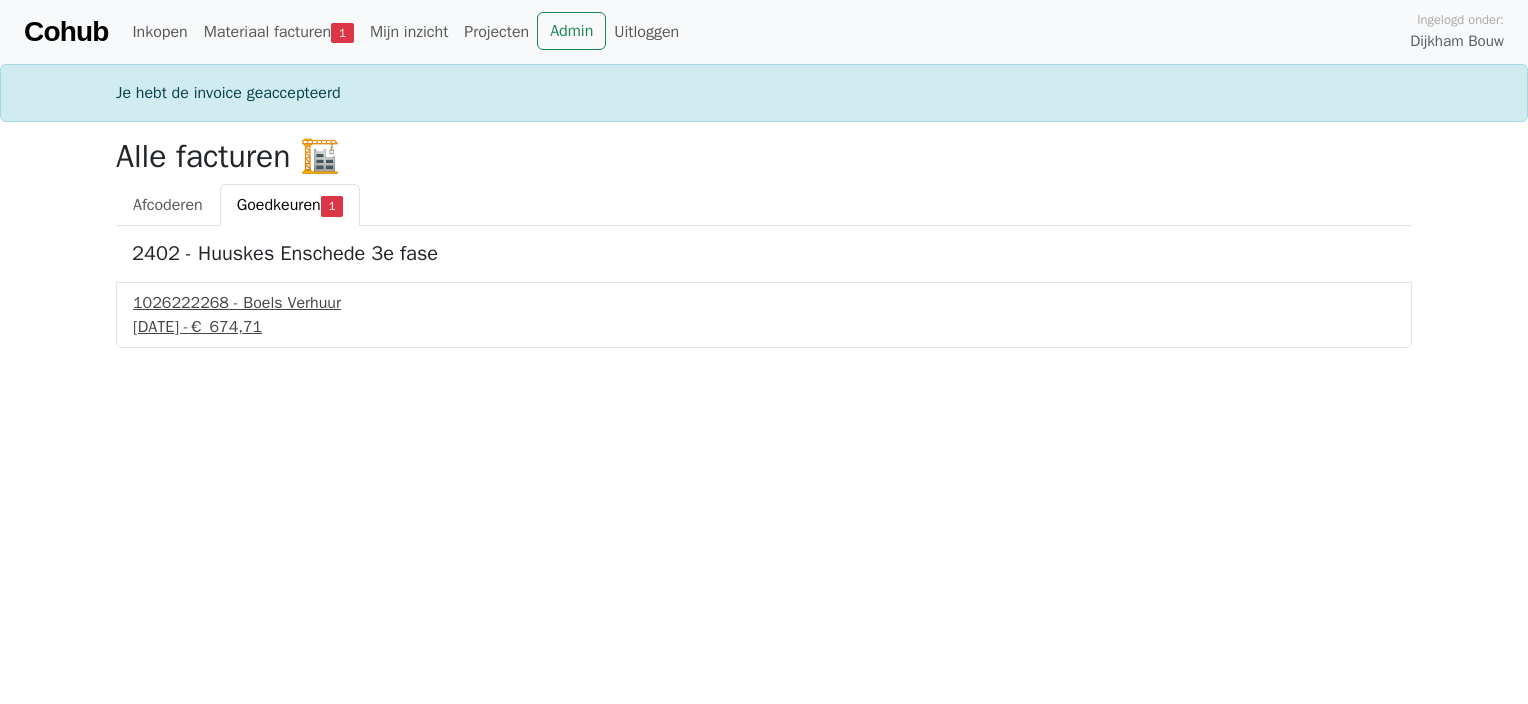 click on "1026222268 - Boels Verhuur" at bounding box center (764, 303) 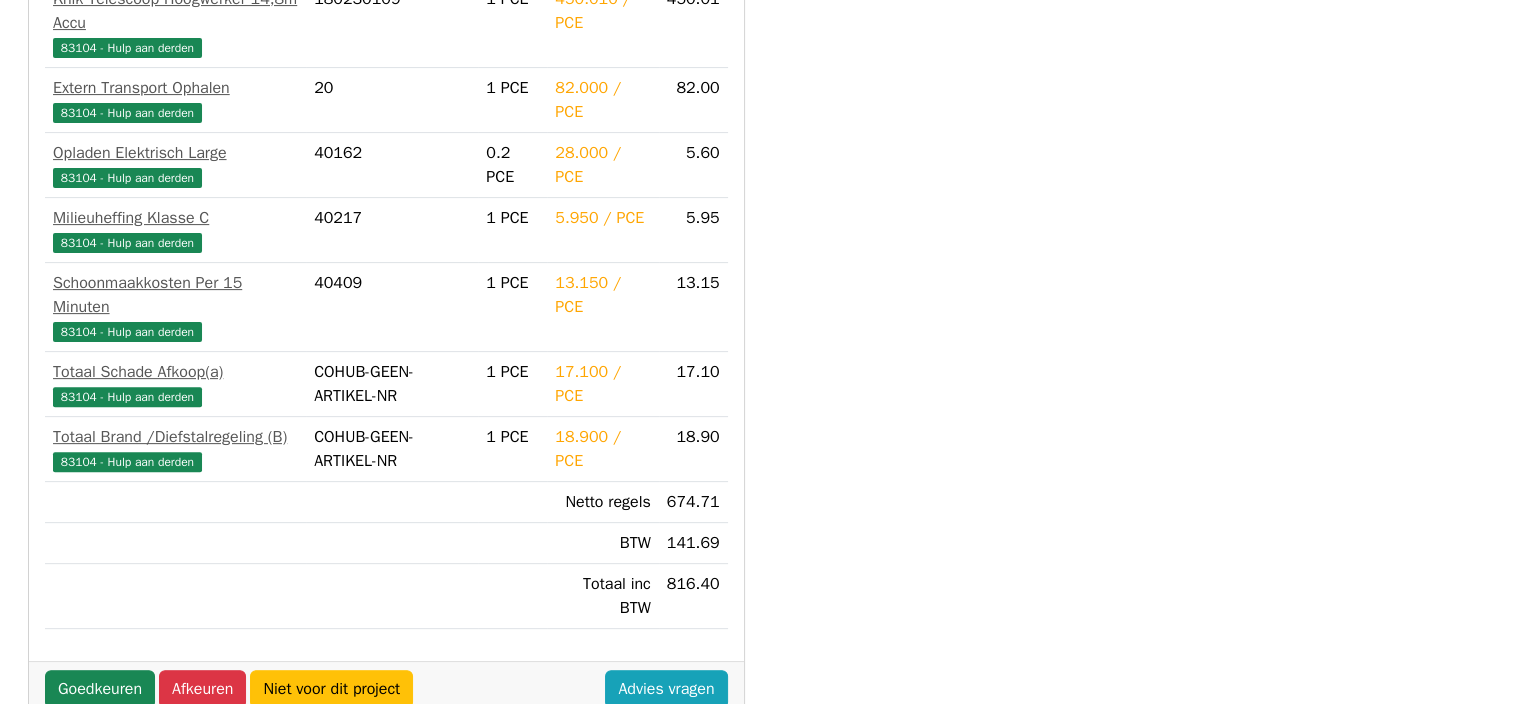 scroll, scrollTop: 600, scrollLeft: 0, axis: vertical 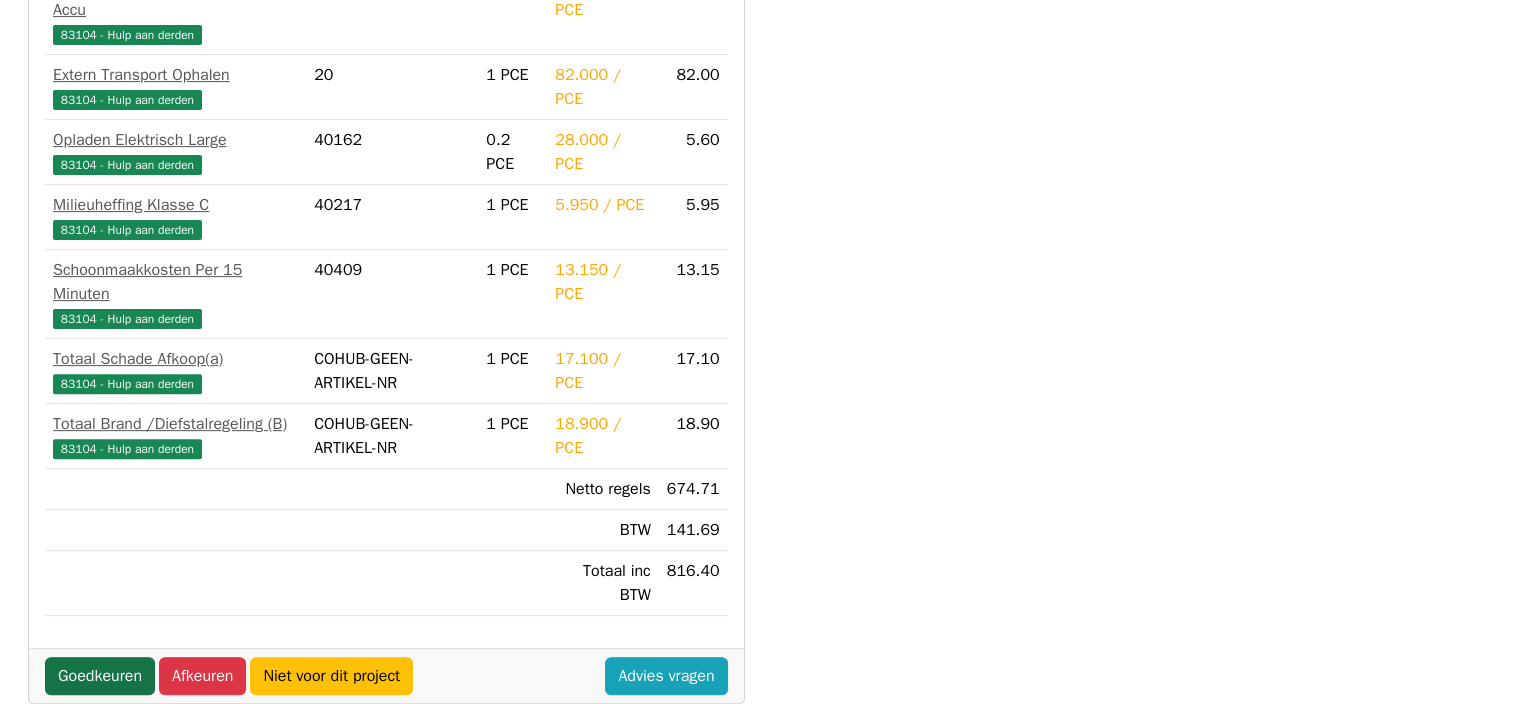 click on "Goedkeuren" at bounding box center (100, 676) 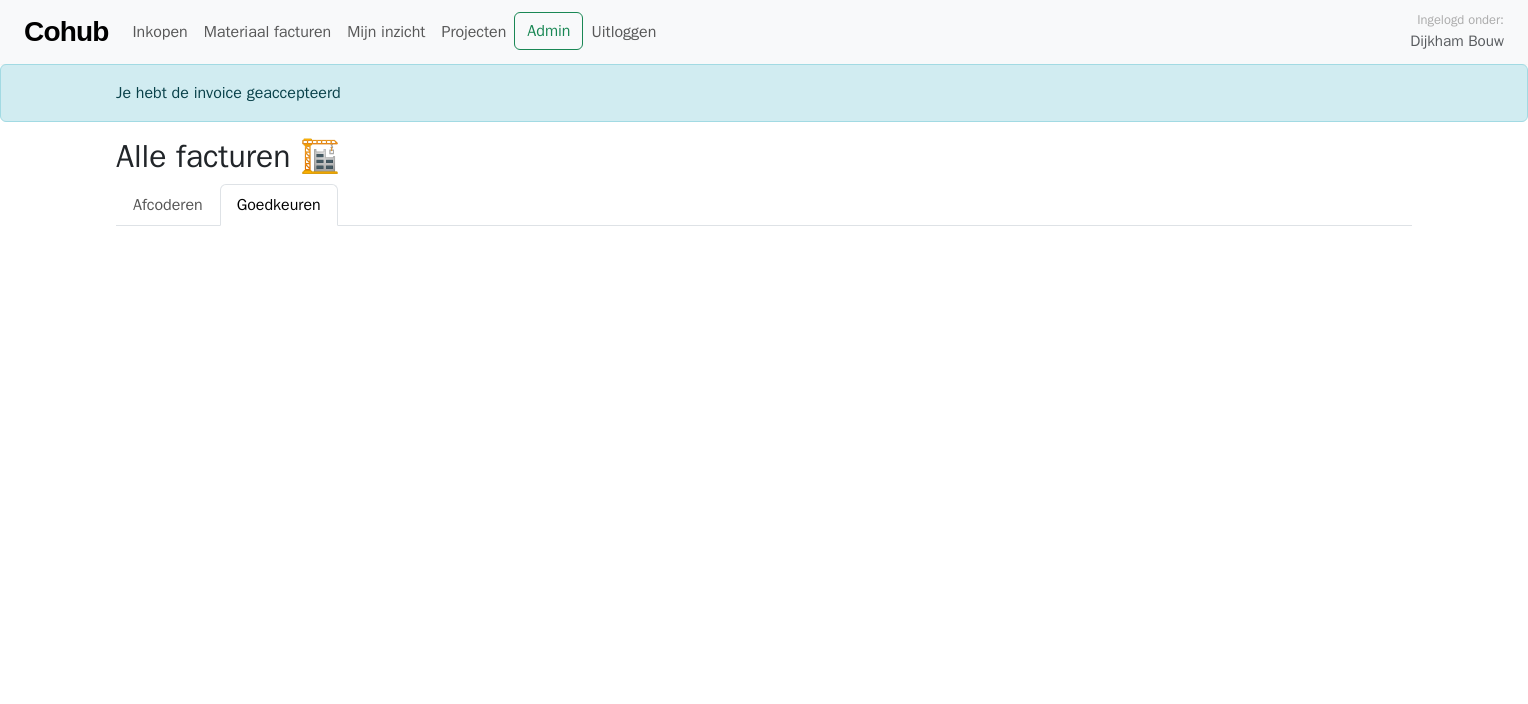 scroll, scrollTop: 0, scrollLeft: 0, axis: both 